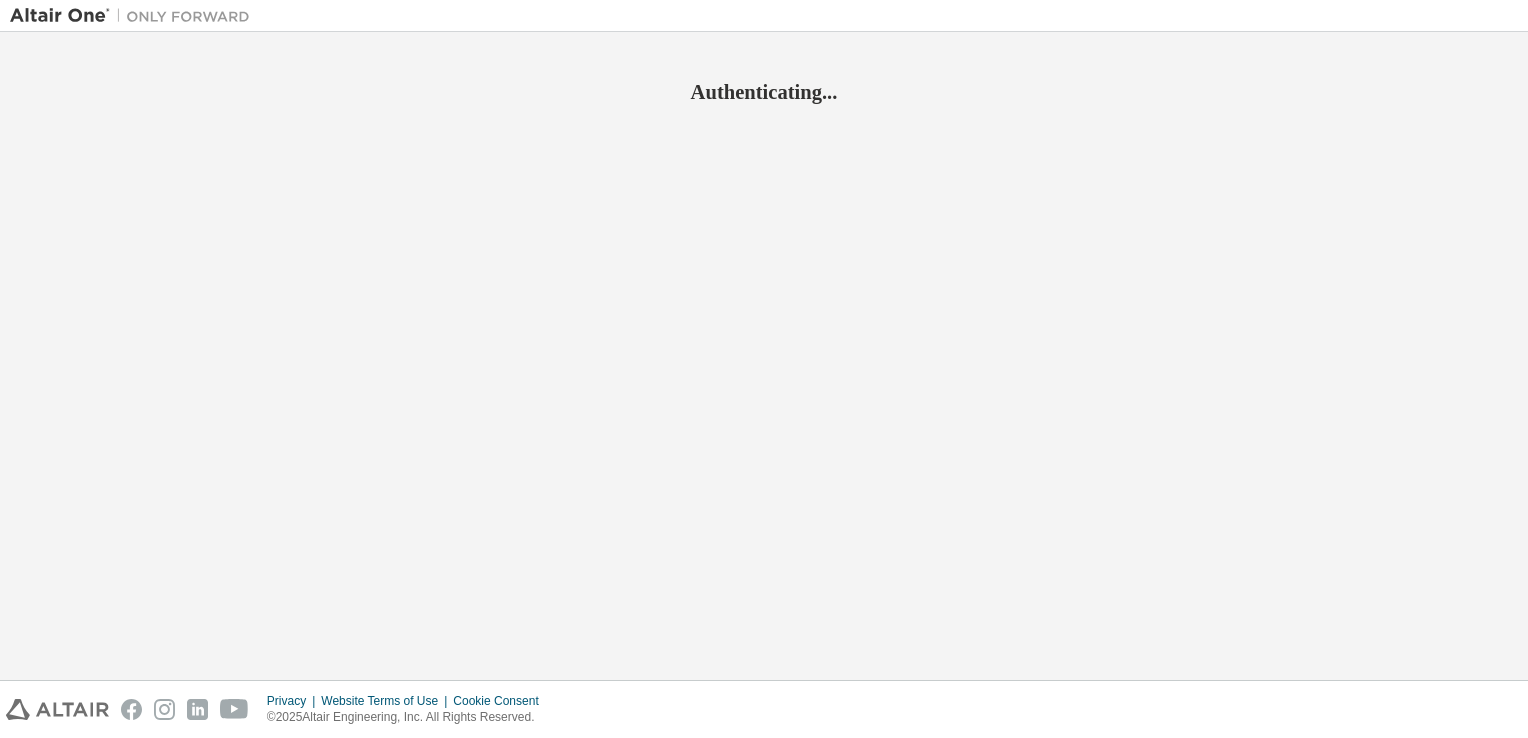 scroll, scrollTop: 0, scrollLeft: 0, axis: both 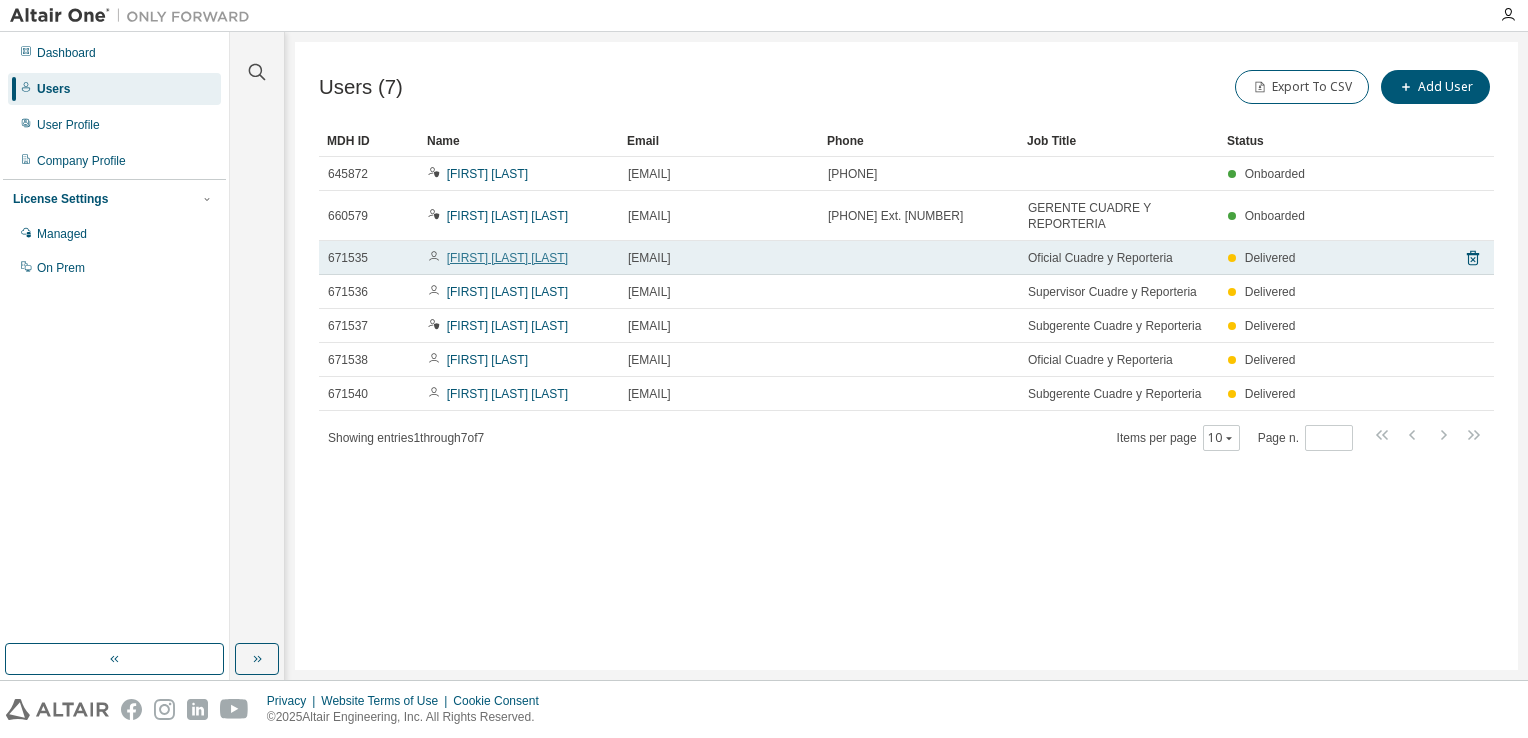 click on "Eduard de la Cruz de los Santos" at bounding box center (507, 258) 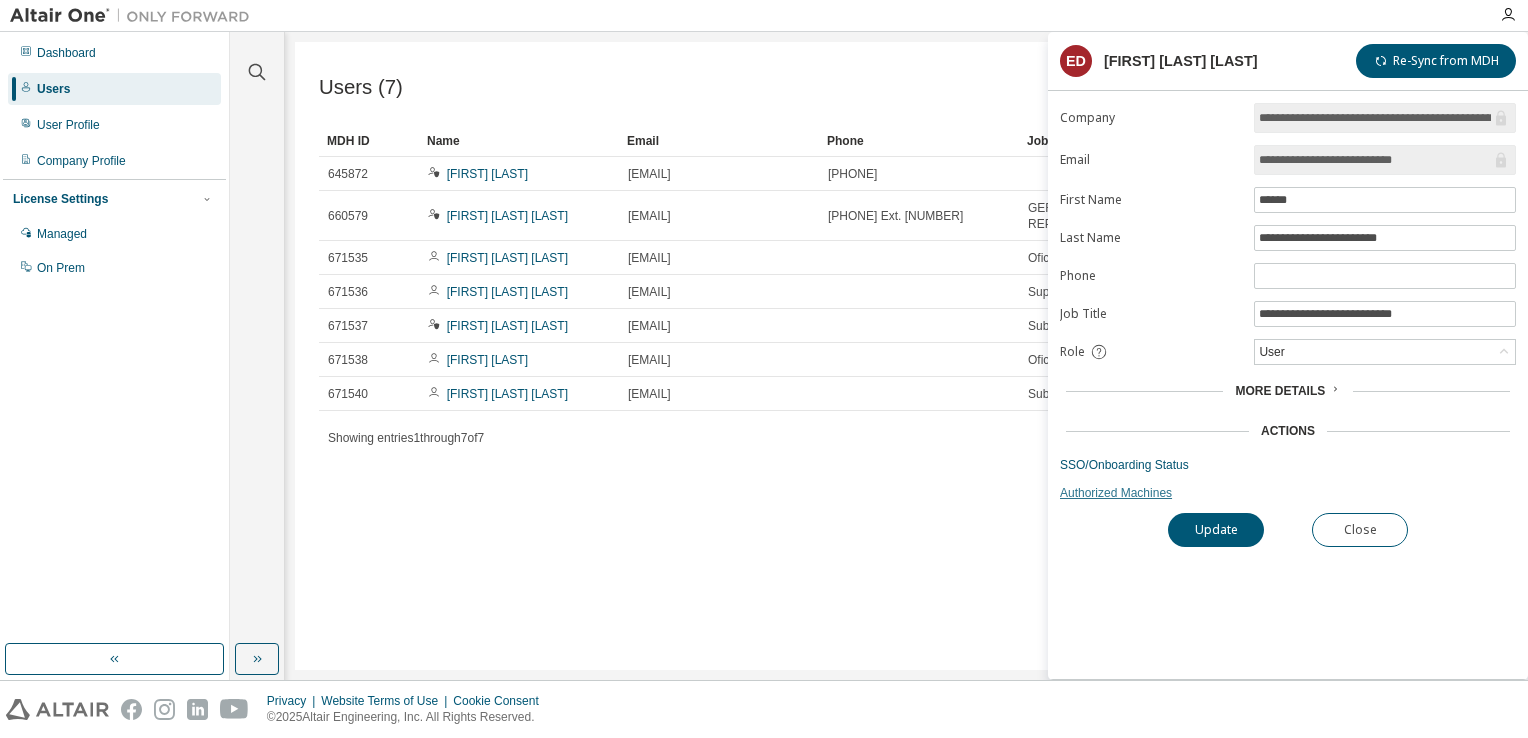 click on "Authorized Machines" at bounding box center (1288, 493) 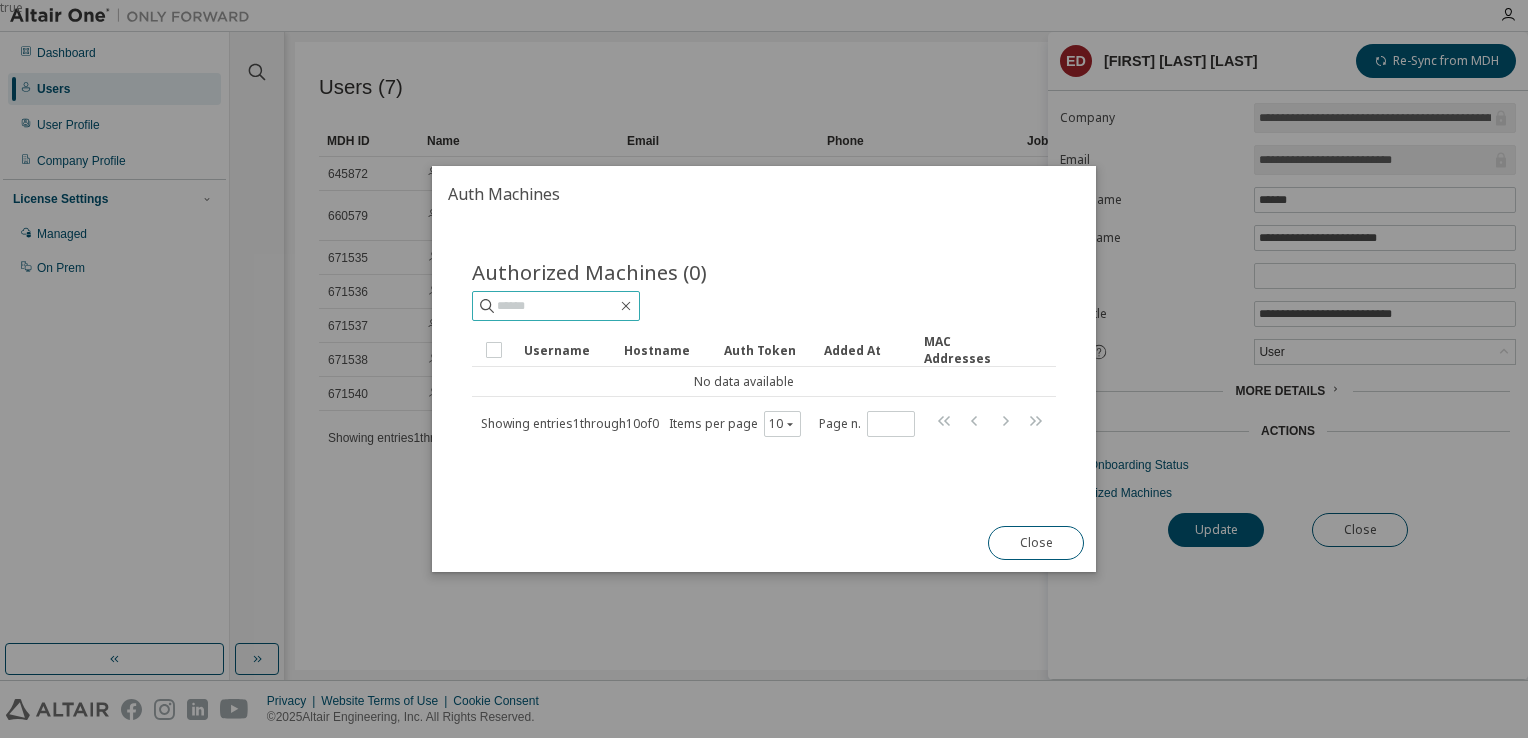 click at bounding box center (557, 306) 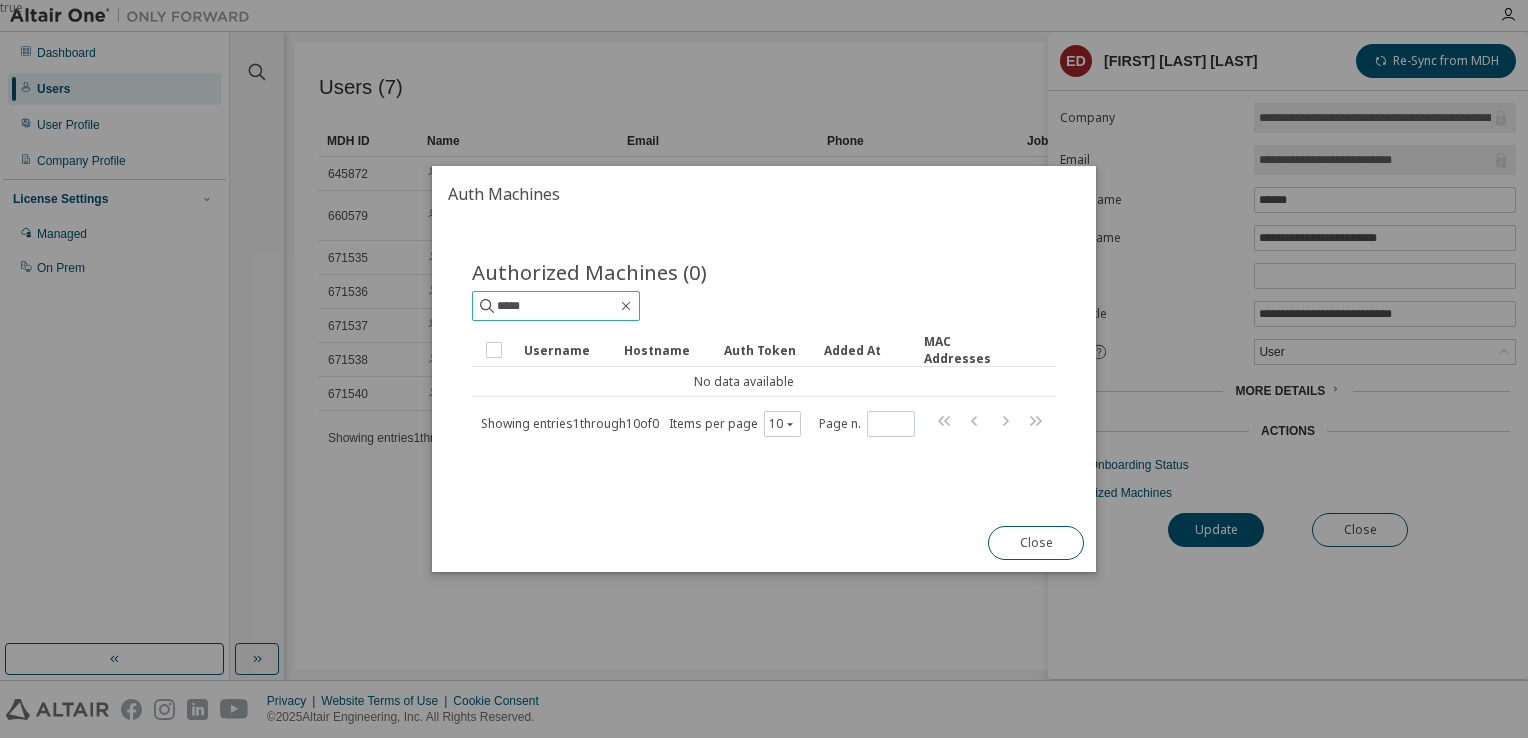 type on "*****" 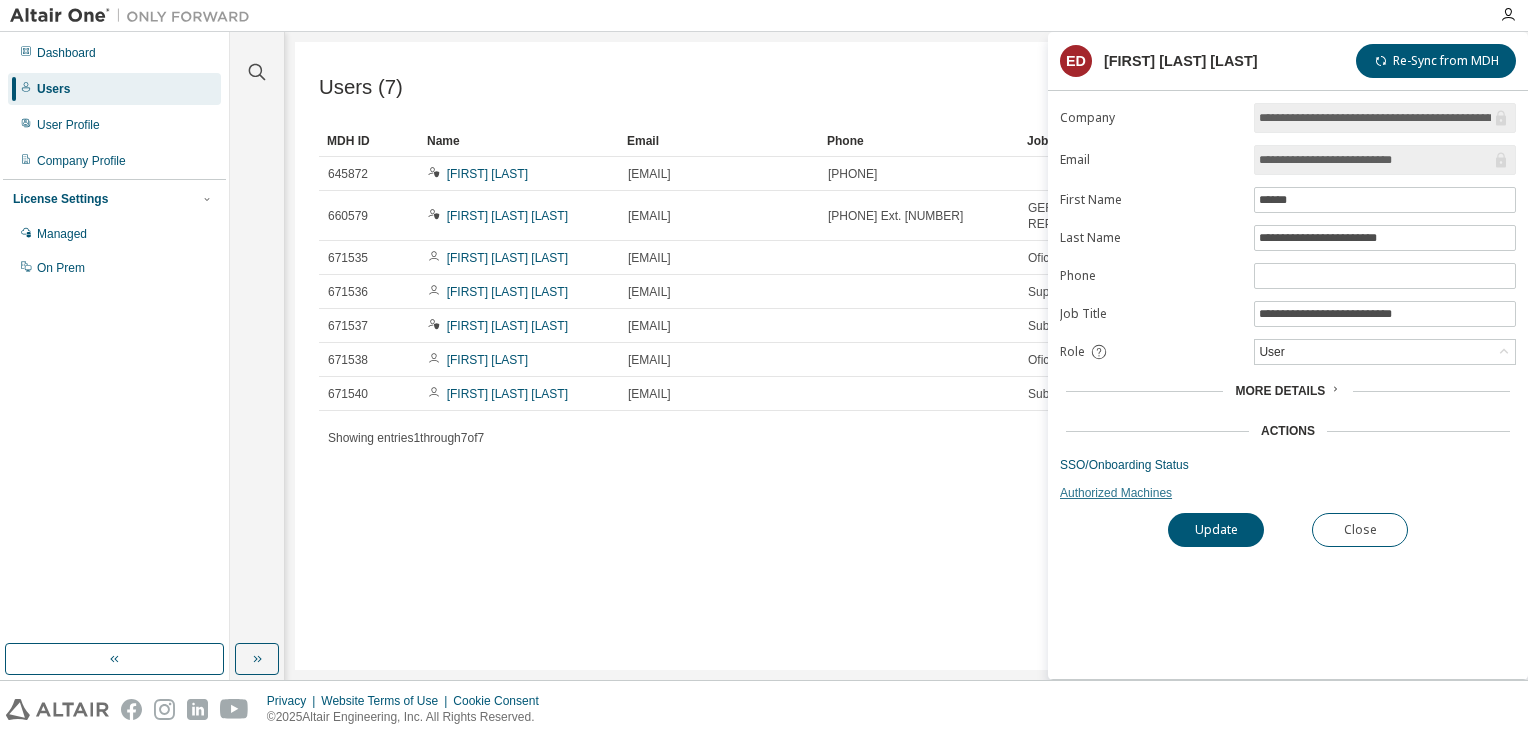 click on "Authorized Machines" at bounding box center (1288, 493) 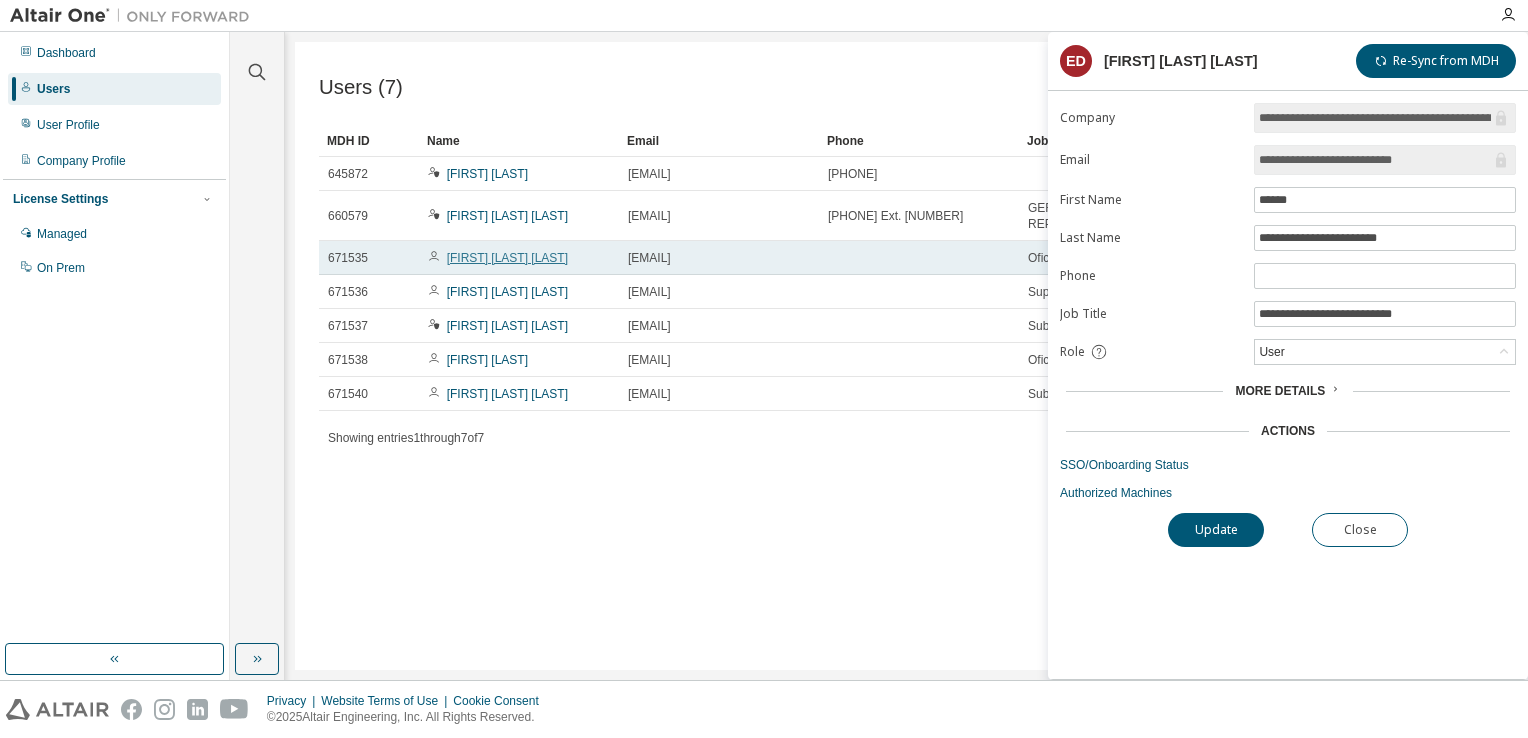 click on "[FIRST] [LAST] [LAST]" at bounding box center (507, 258) 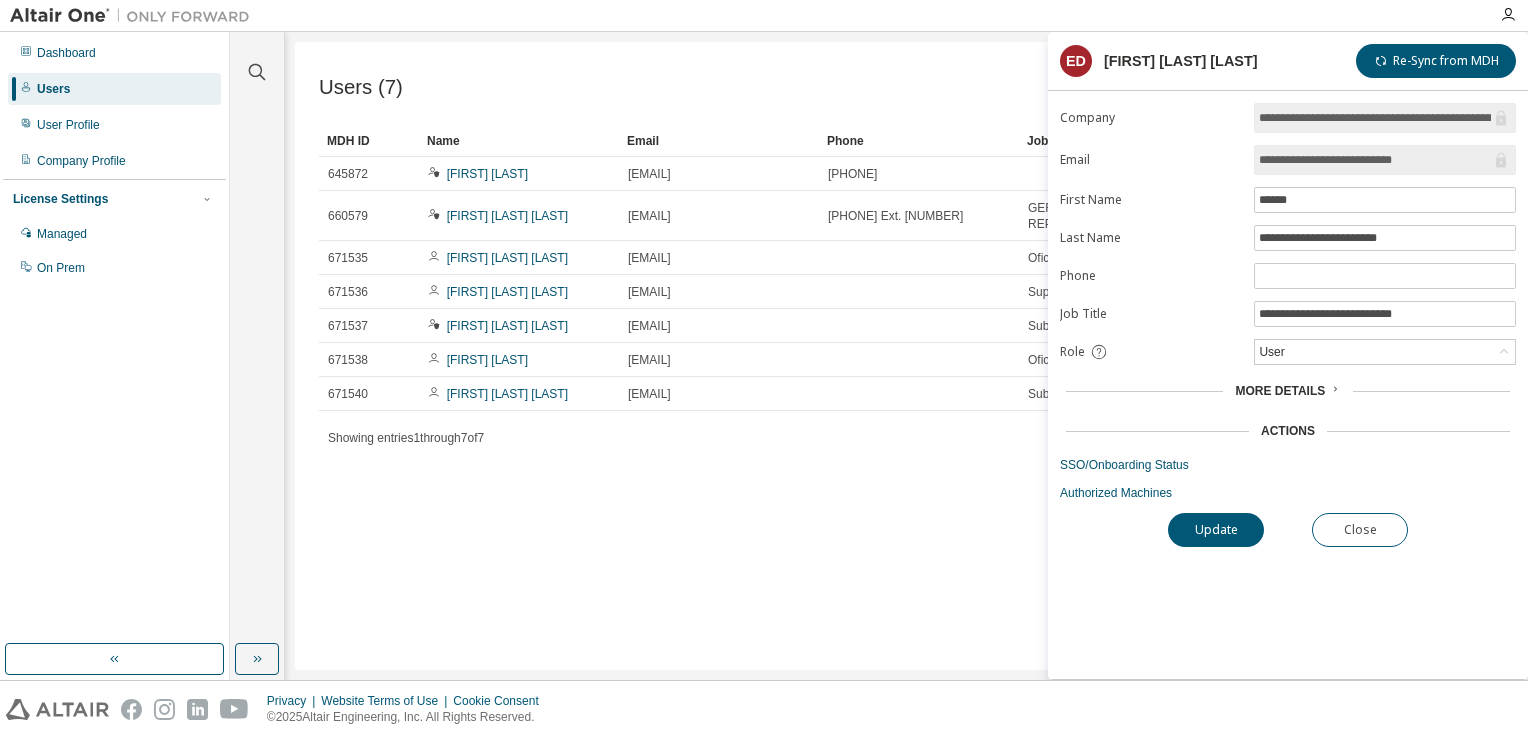 click on "[FIRST] [LAST] [LAST]" at bounding box center (507, 258) 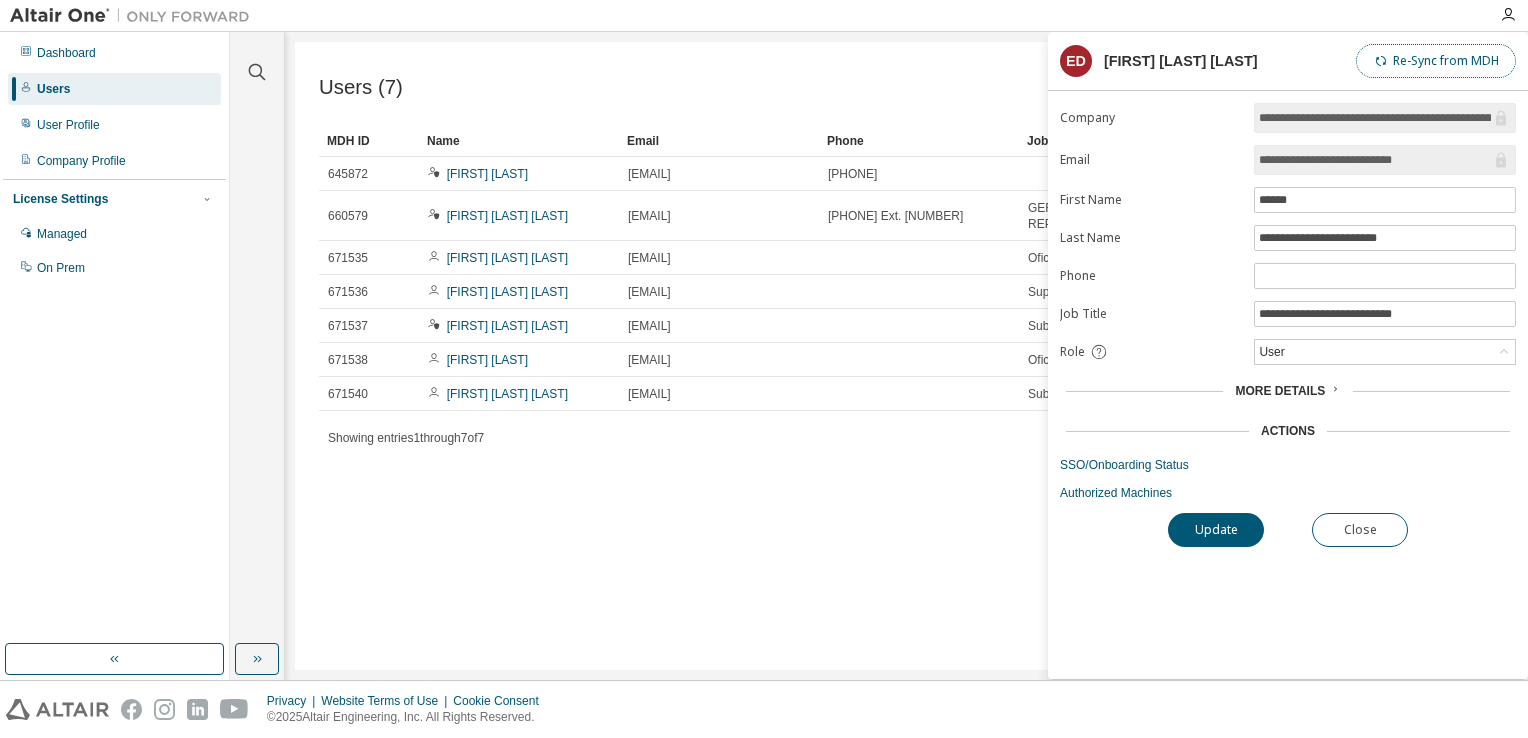 click on "Re-Sync from MDH" at bounding box center [1436, 61] 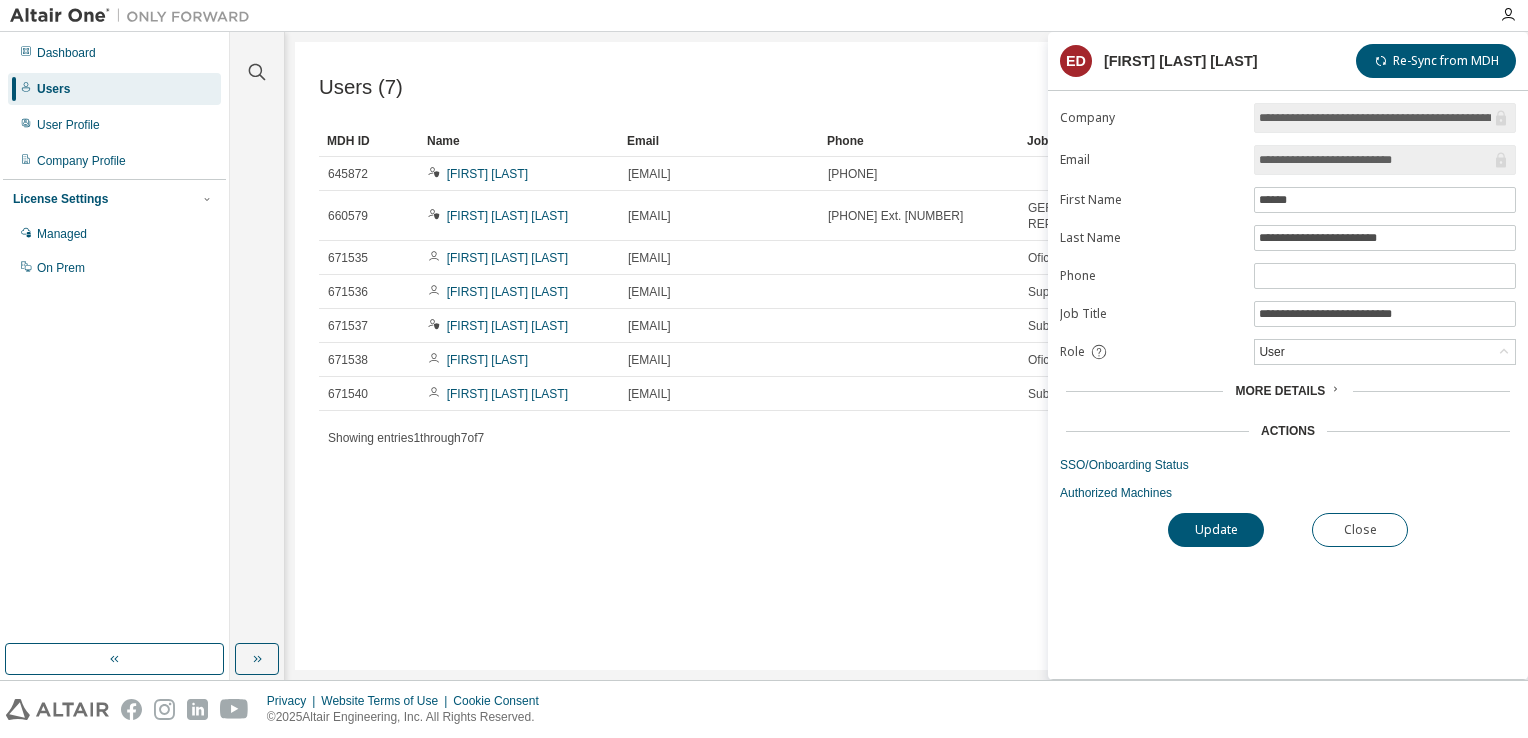 click on "Users" at bounding box center [114, 89] 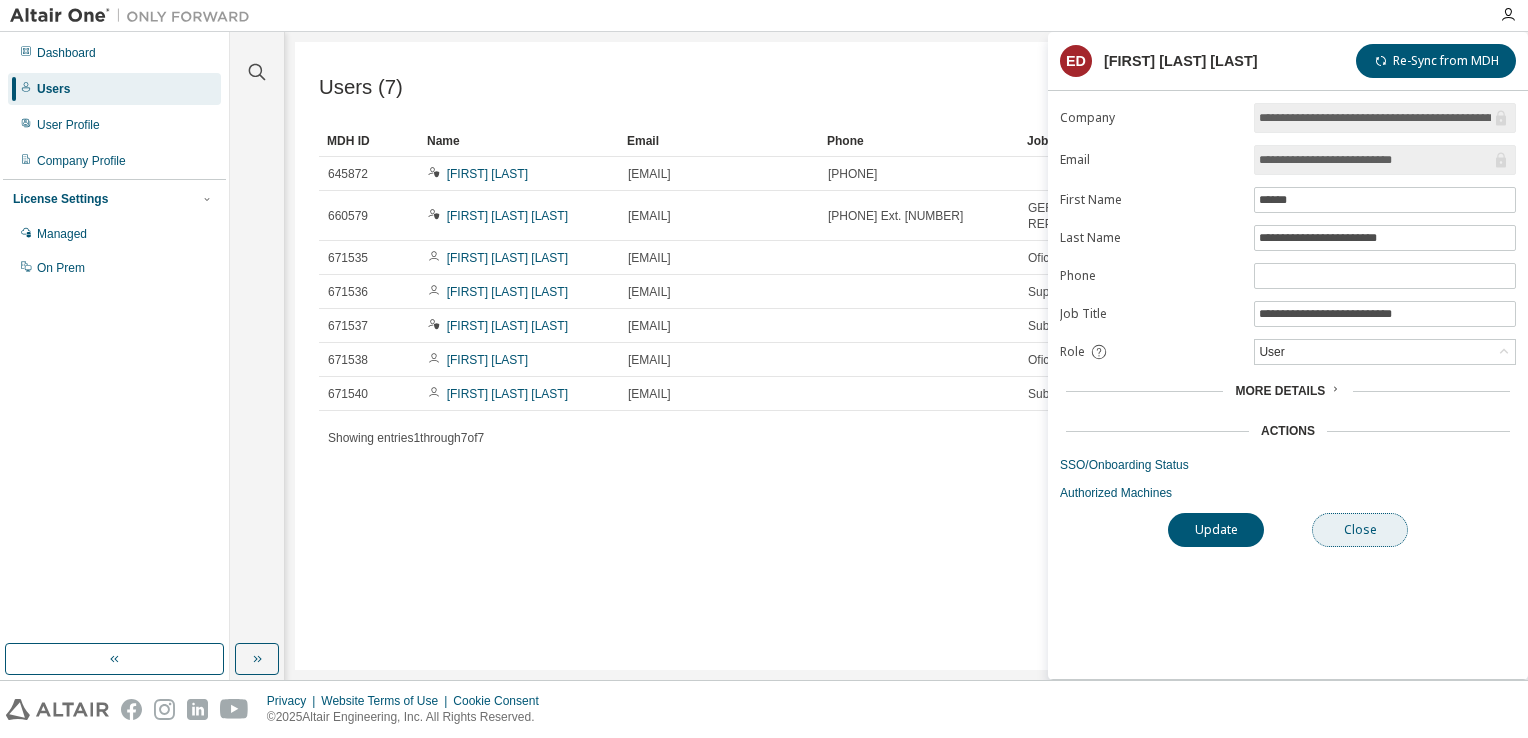 click on "Close" at bounding box center [1360, 530] 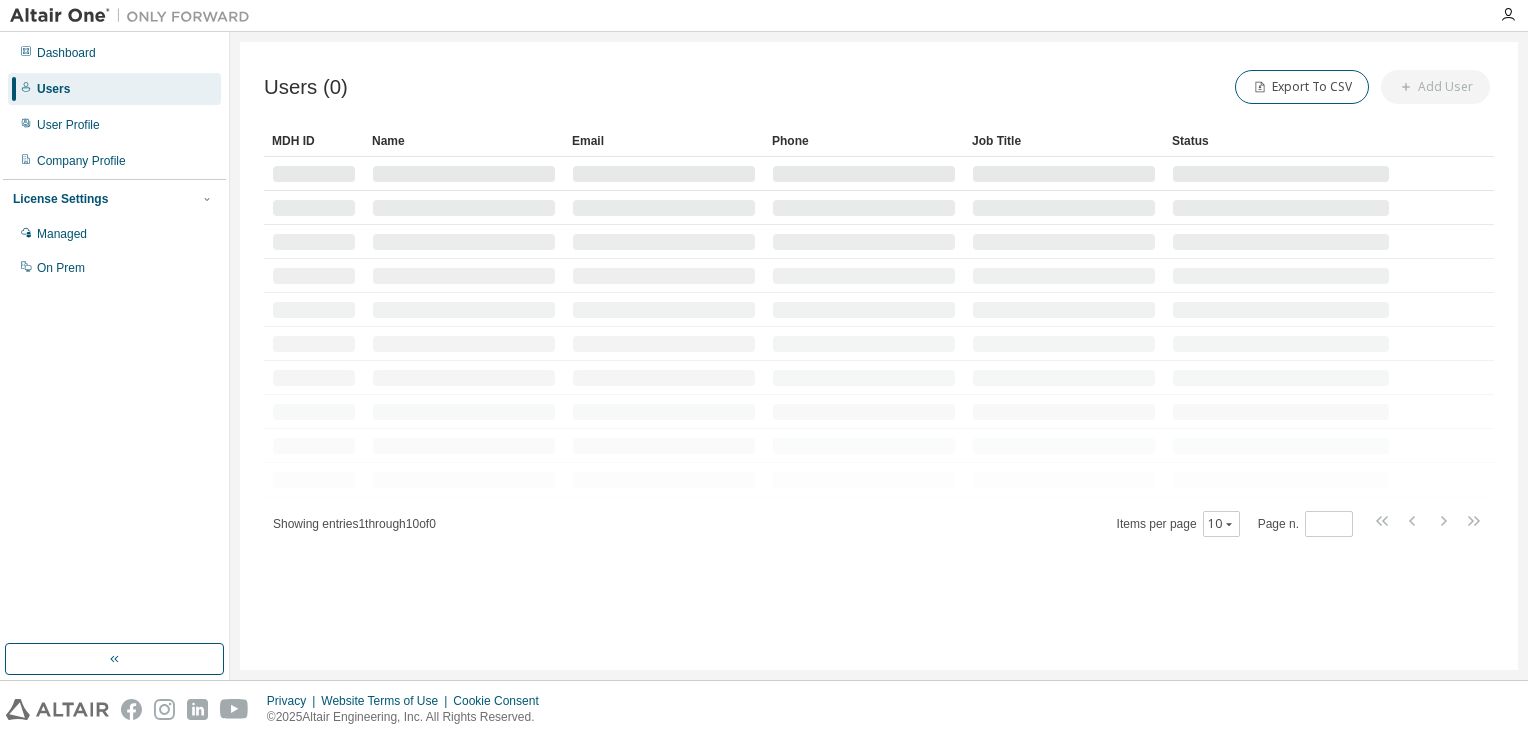 scroll, scrollTop: 0, scrollLeft: 0, axis: both 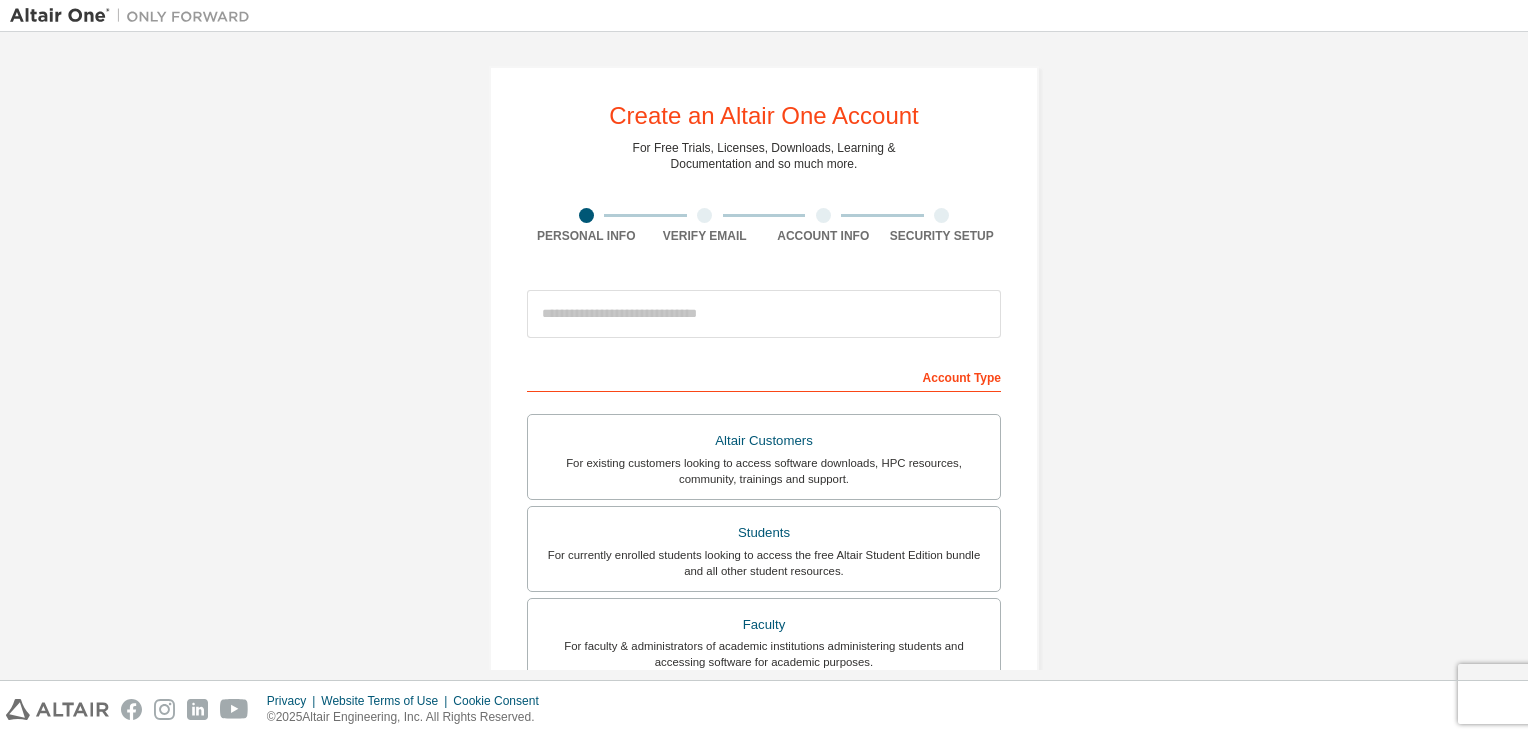 drag, startPoint x: 866, startPoint y: 18, endPoint x: 452, endPoint y: -74, distance: 424.09906 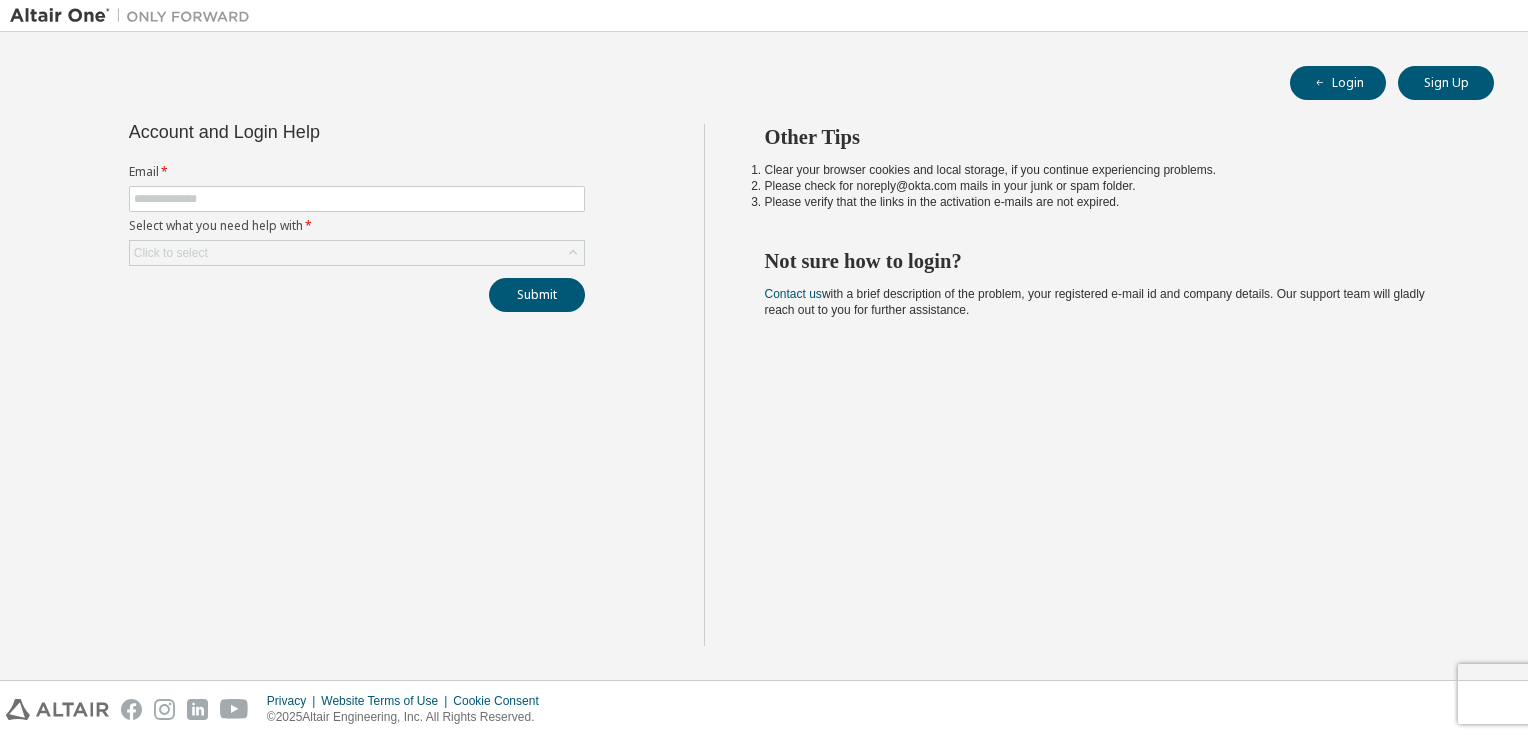 scroll, scrollTop: 0, scrollLeft: 0, axis: both 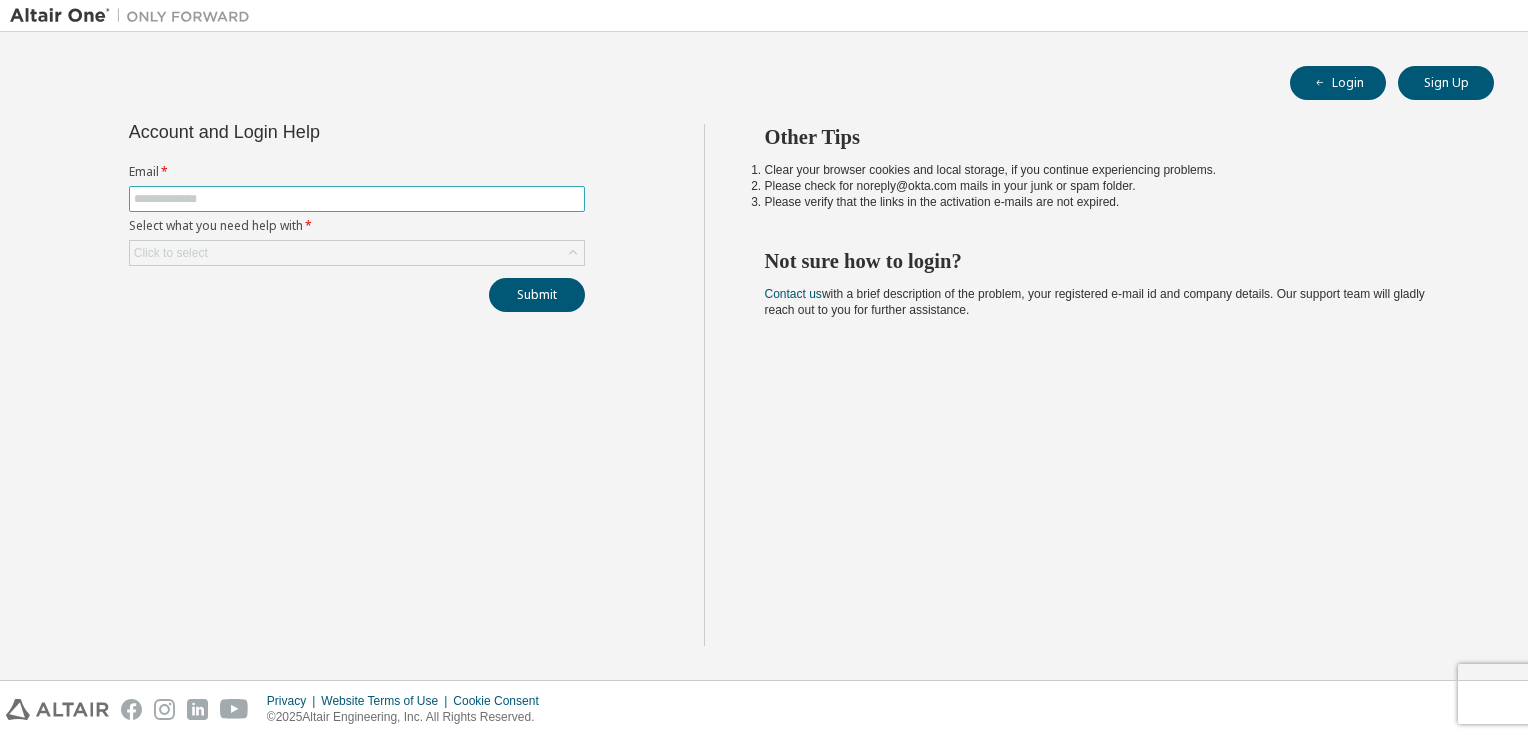 click at bounding box center (357, 199) 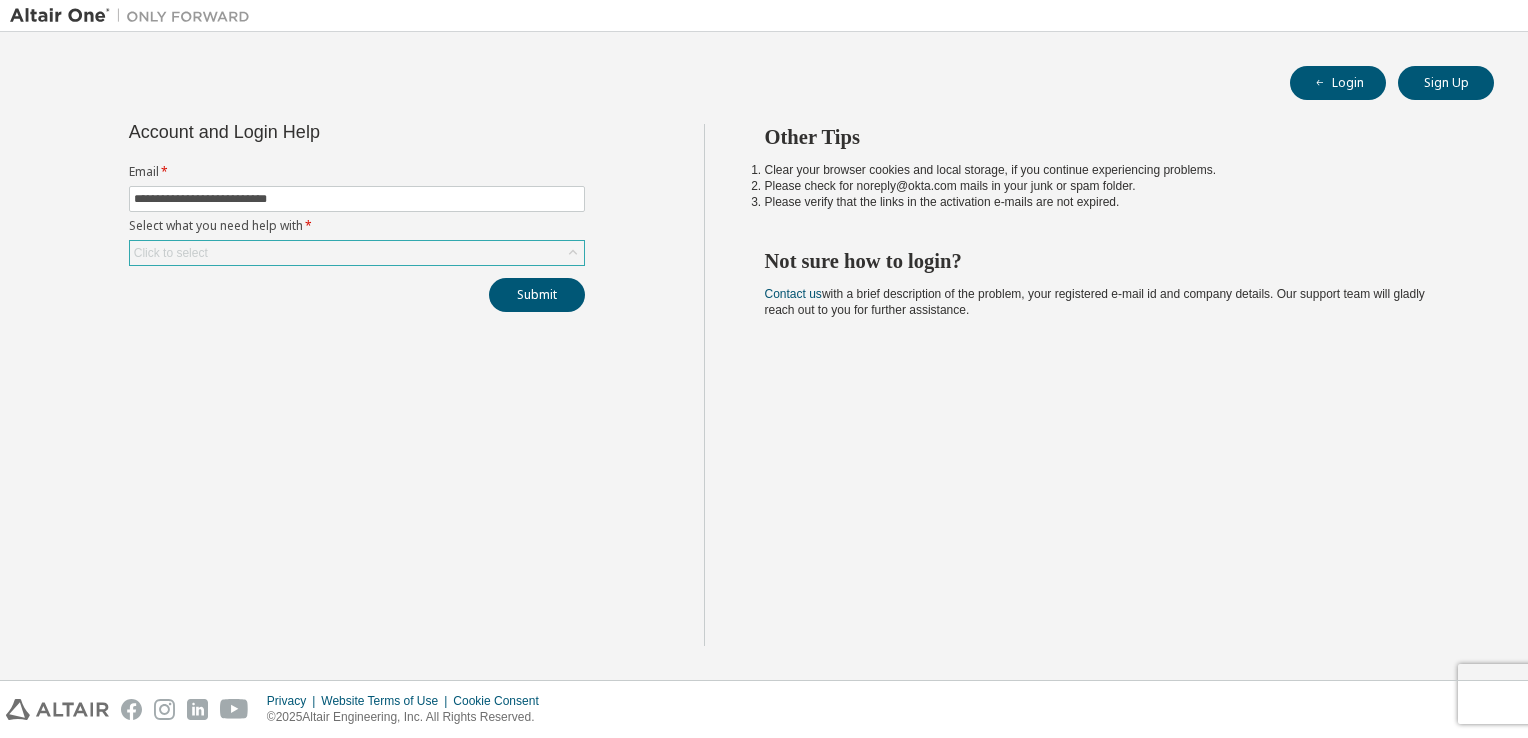 click on "Click to select" at bounding box center (357, 253) 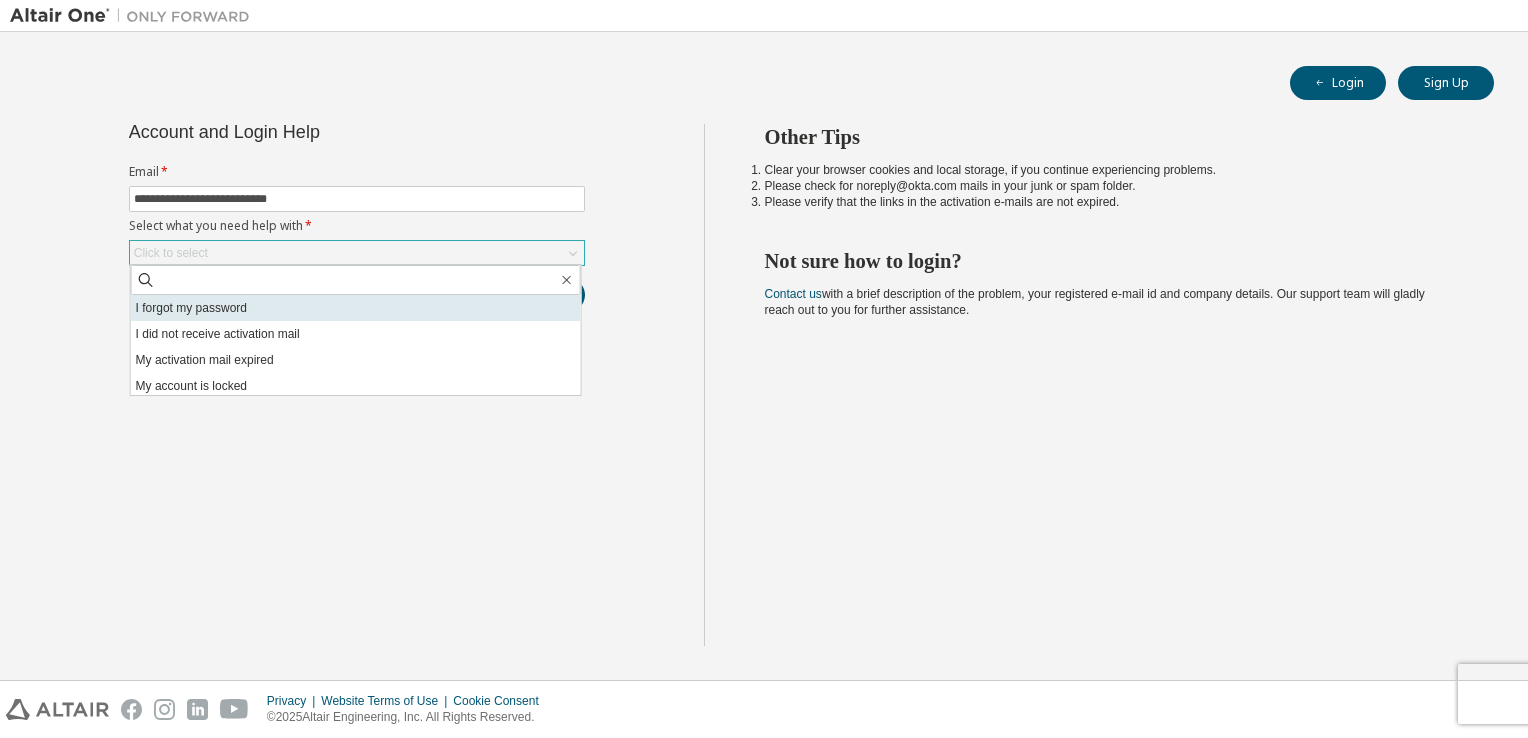 click on "I forgot my password" at bounding box center (356, 308) 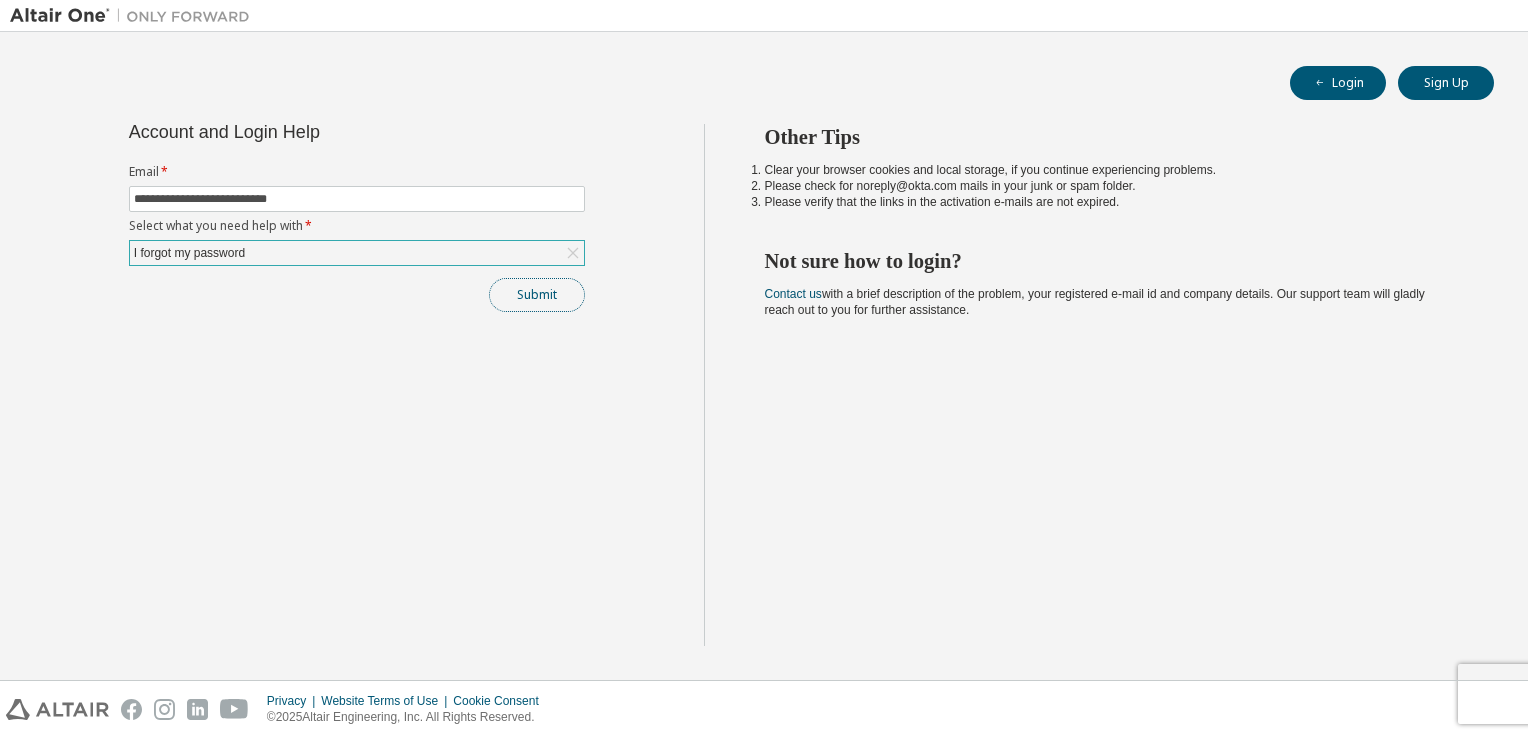 click on "Submit" at bounding box center (537, 295) 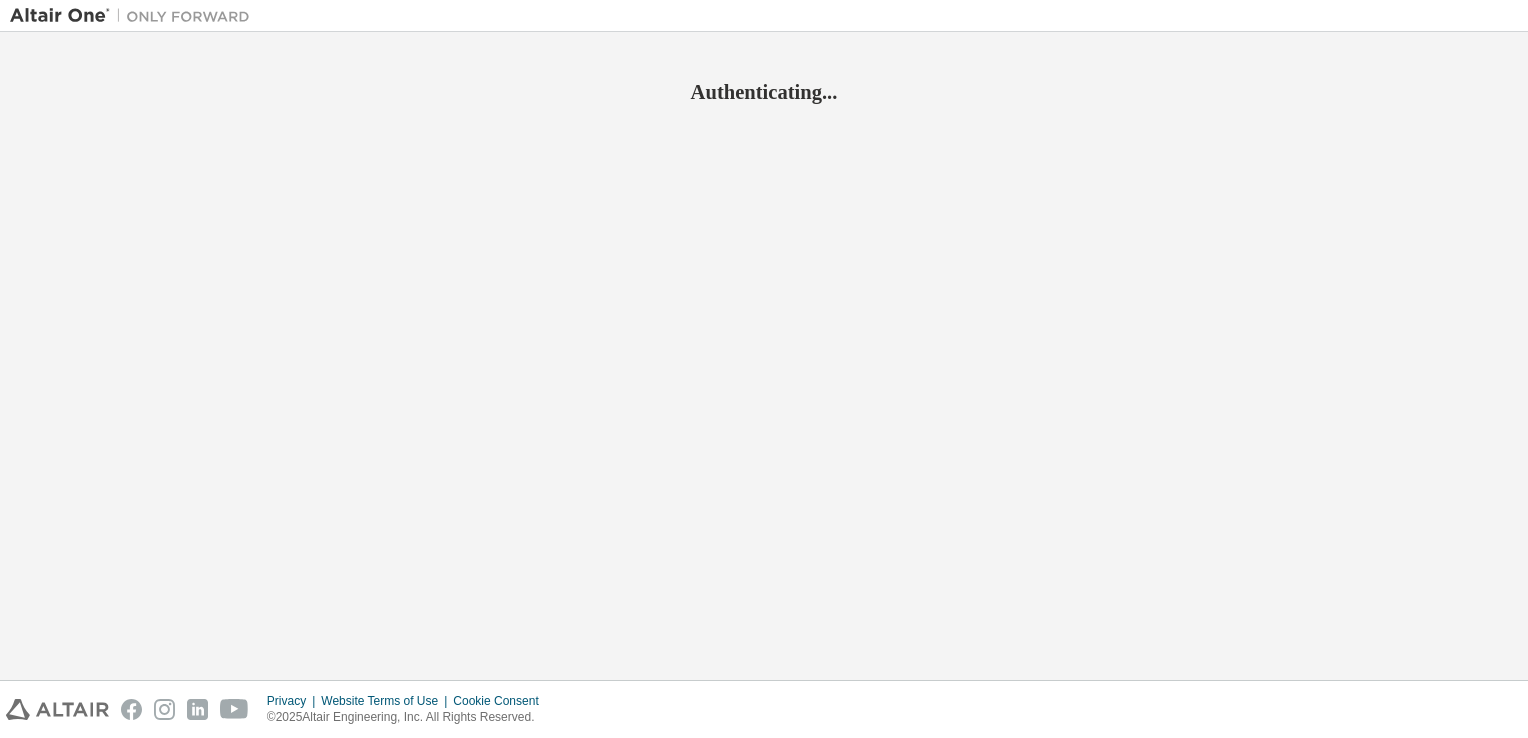 scroll, scrollTop: 0, scrollLeft: 0, axis: both 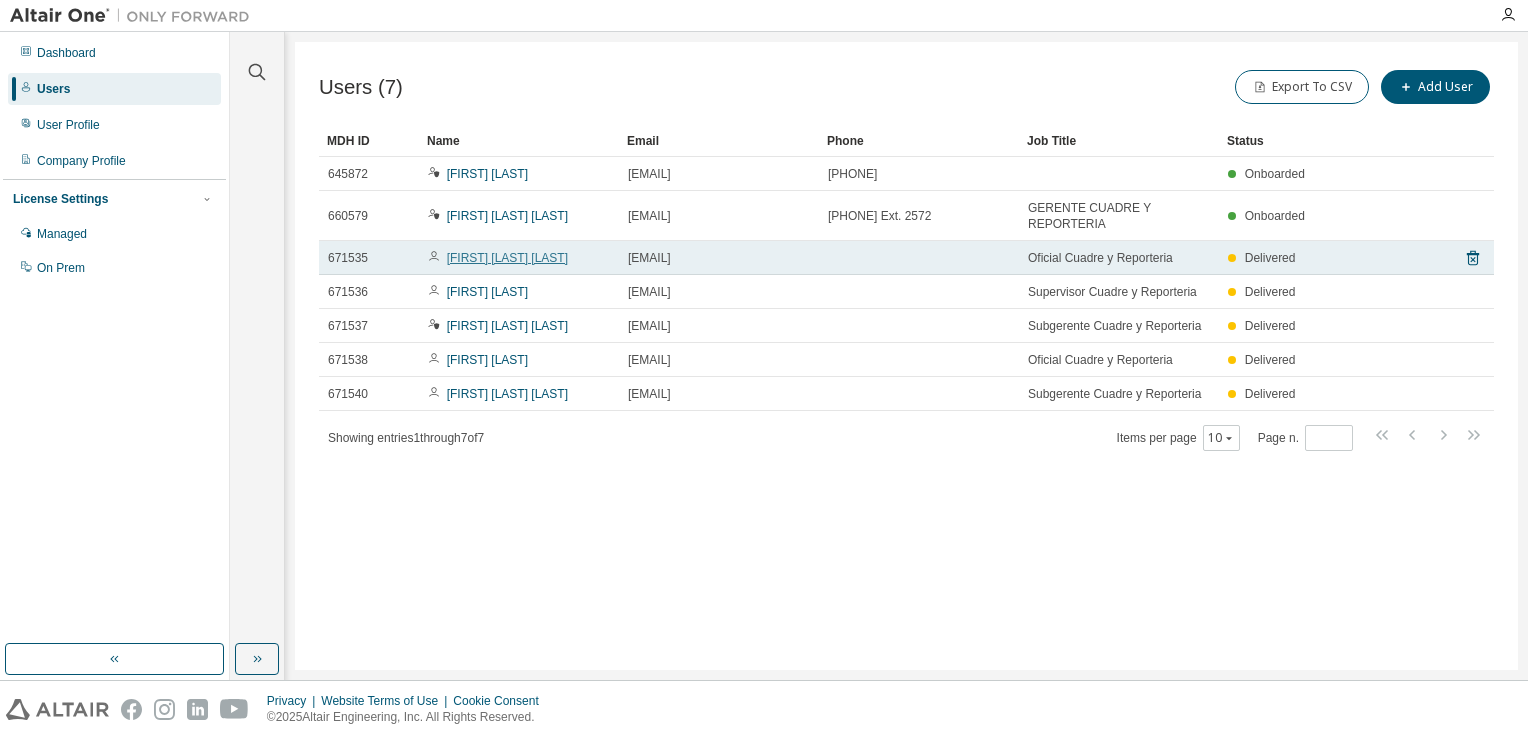 click on "[FIRST] [LAST] [LAST]" at bounding box center (507, 258) 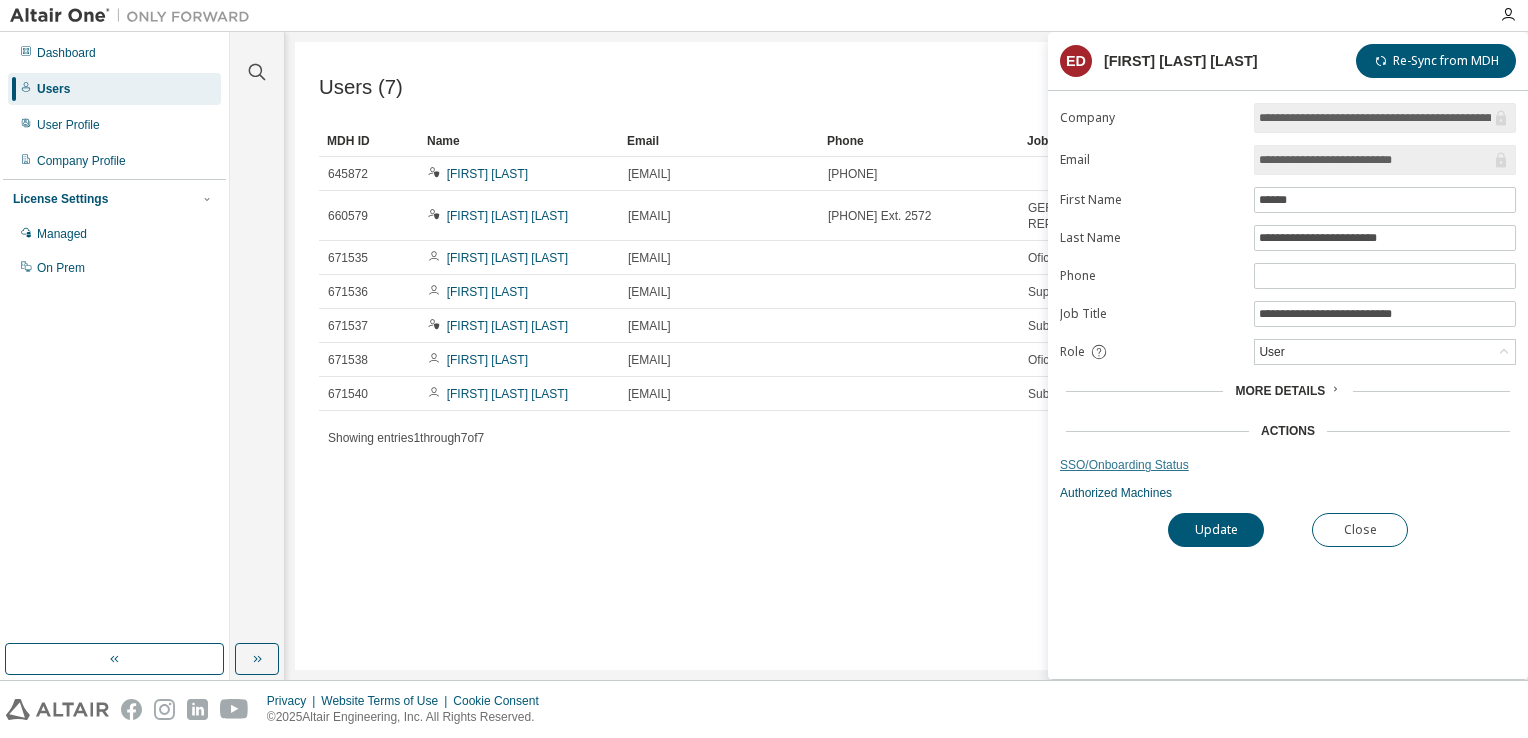 click on "SSO/Onboarding Status" at bounding box center (1288, 465) 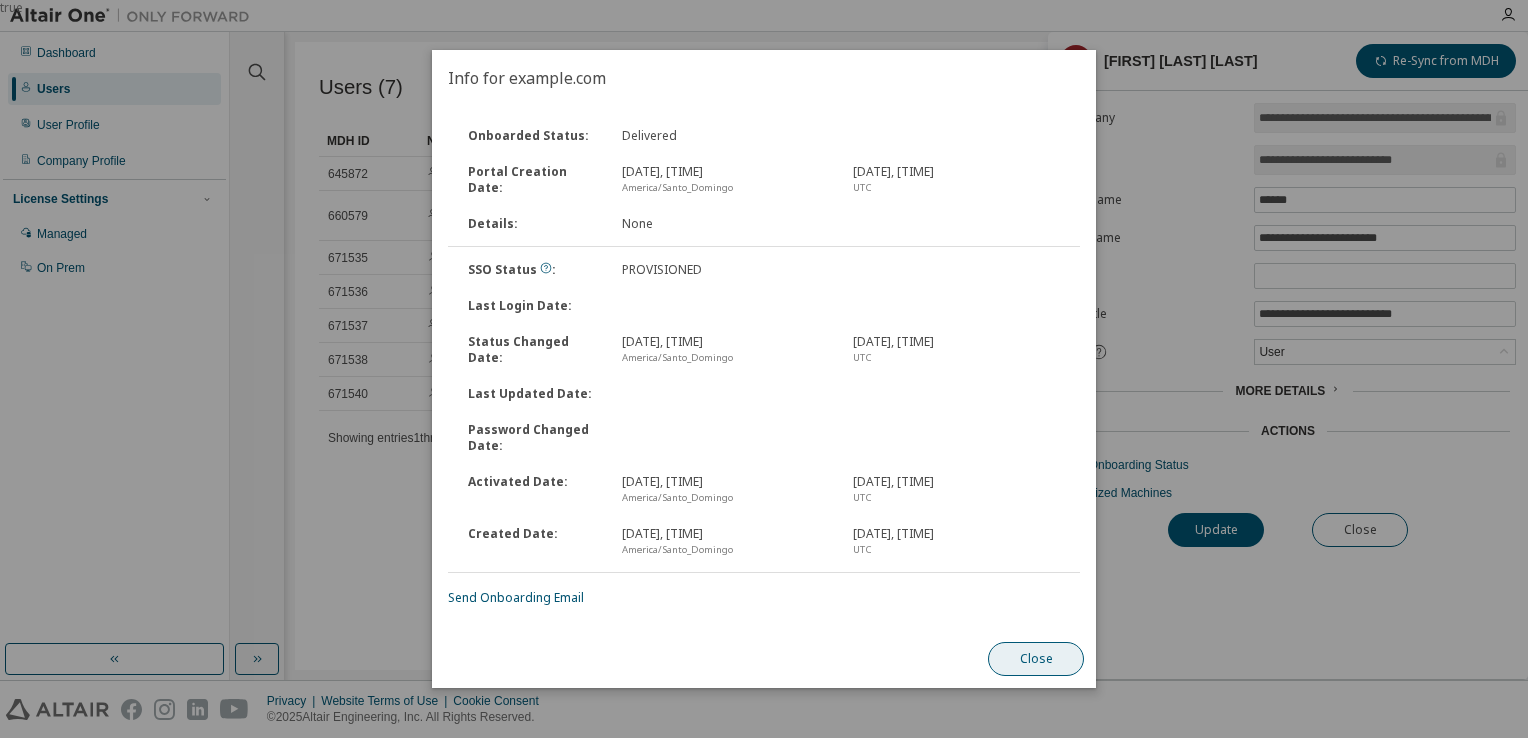 click on "Close" at bounding box center (1036, 659) 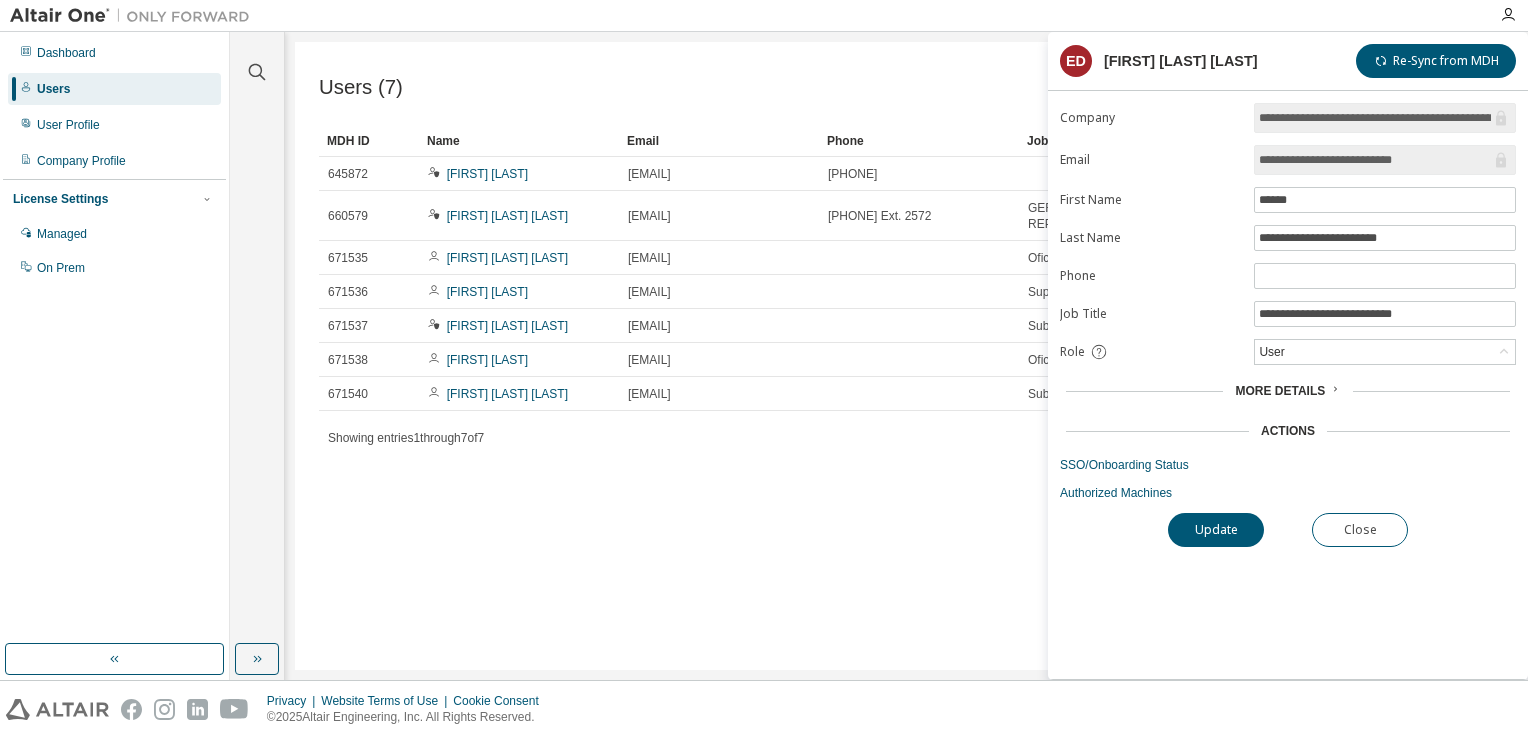 click on "Users (7) Export To CSV Add User Clear Load Save Save As Field Operator Value Select filter Select operand Add criteria Search MDH ID Name Email Phone Job Title Status 645872    [FIRST] [LAST] licensing@example.com.do [PHONE] Onboarded 660579    [FIRST]   [LAST] [LAST] ndelossant@example.com.do [PHONE] Ext. 2572 GERENTE CUADRE Y REPORTERIA Onboarded 671535    [FIRST] [LAST] [LAST] edelacruzd@example.com.do Oficial Cuadre y Reporteria Delivered 671536    [FIRST] [LAST] jmedinam@example.com.do Supervisor Cuadre y Reporteria Delivered 671537    [FIRST] [LAST]  hsoto@example.com.do Subgerente Cuadre y Reporteria Delivered 671538    [FIRST] [LAST] psuazo@example.com.do Oficial Cuadre y Reporteria Delivered 671540    [FIRST] [LAST] [LAST] rcarpio@example.com.do Subgerente Cuadre y Reporteria Delivered Showing entries  1  through  7  of  7 Items per page 10 Page n. *" at bounding box center [906, 356] 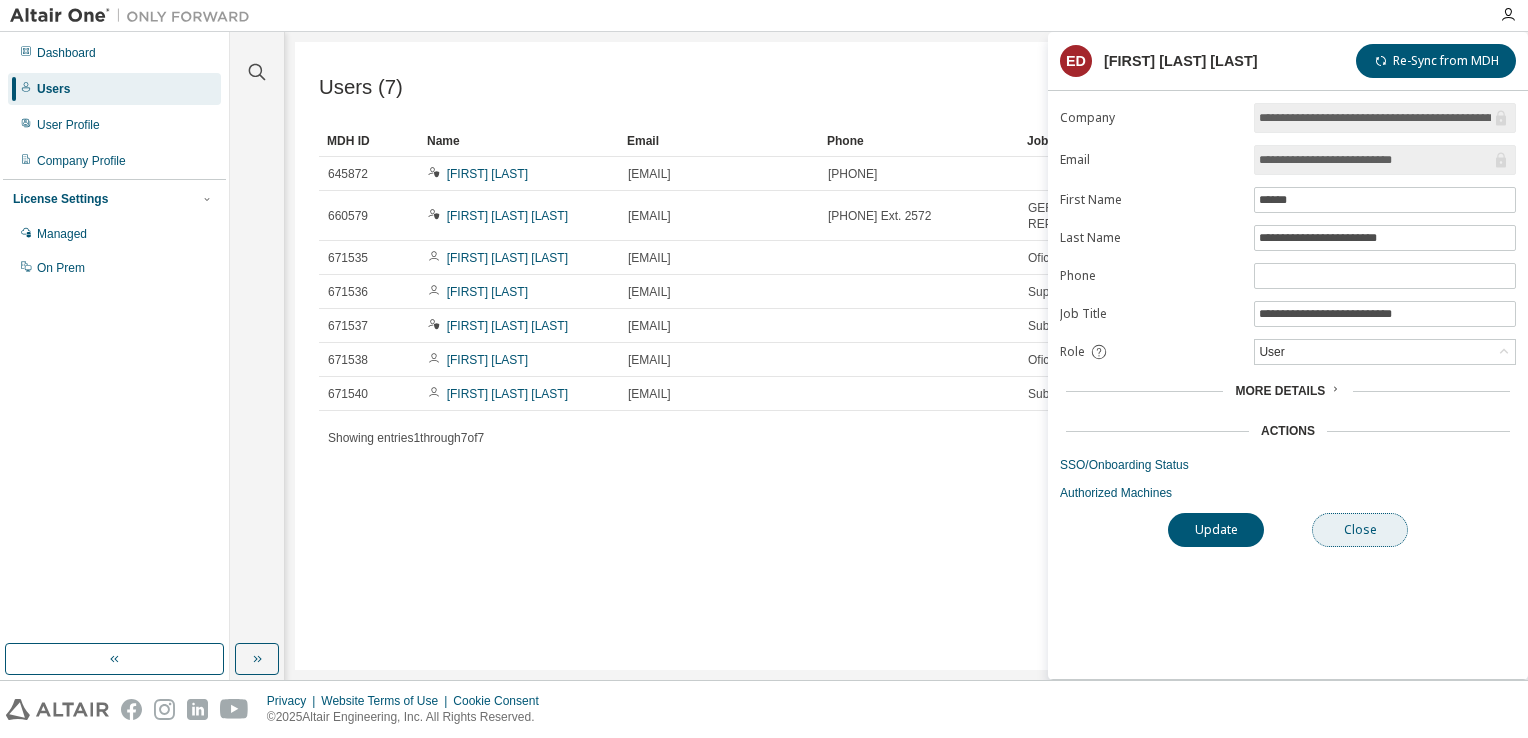 click on "Close" at bounding box center (1360, 530) 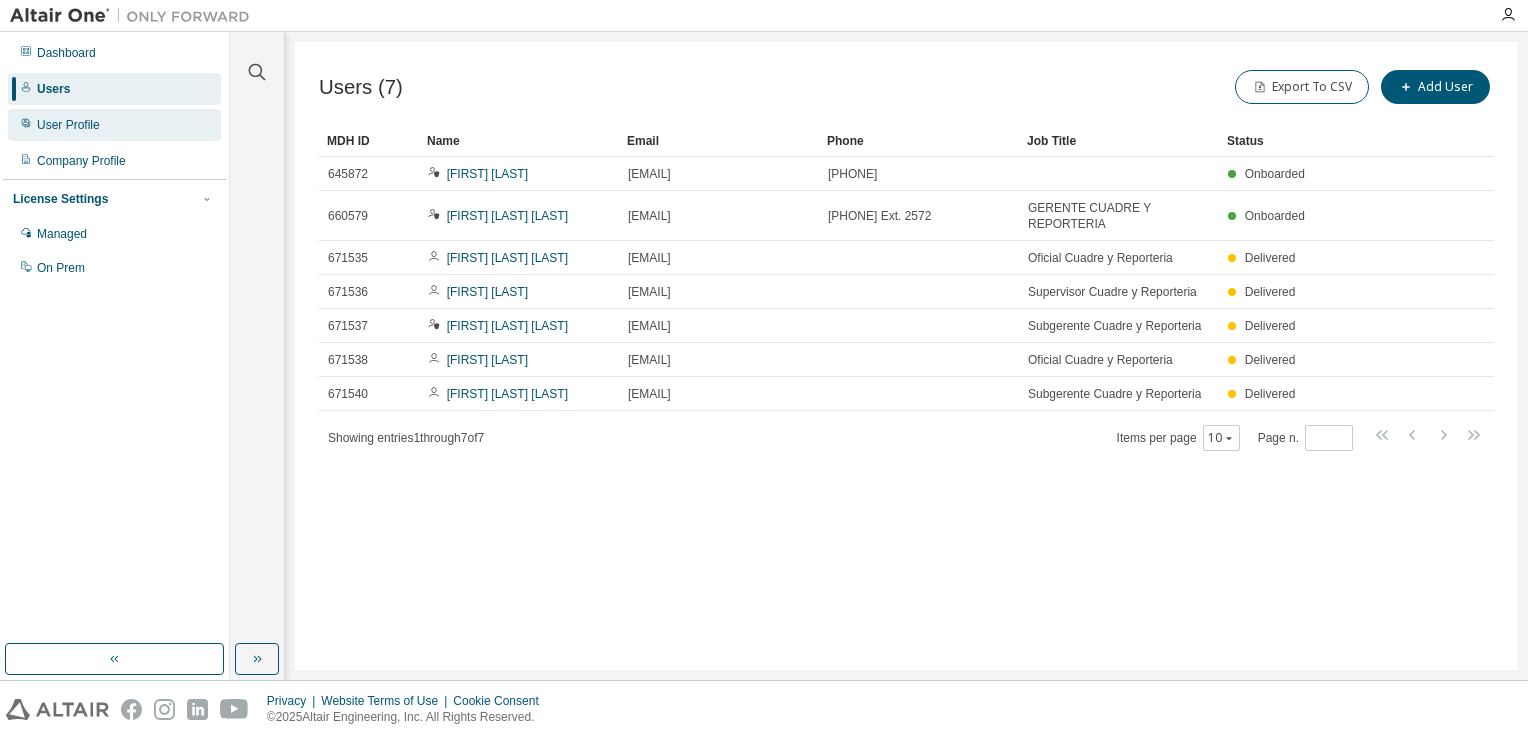 click on "User Profile" at bounding box center [68, 125] 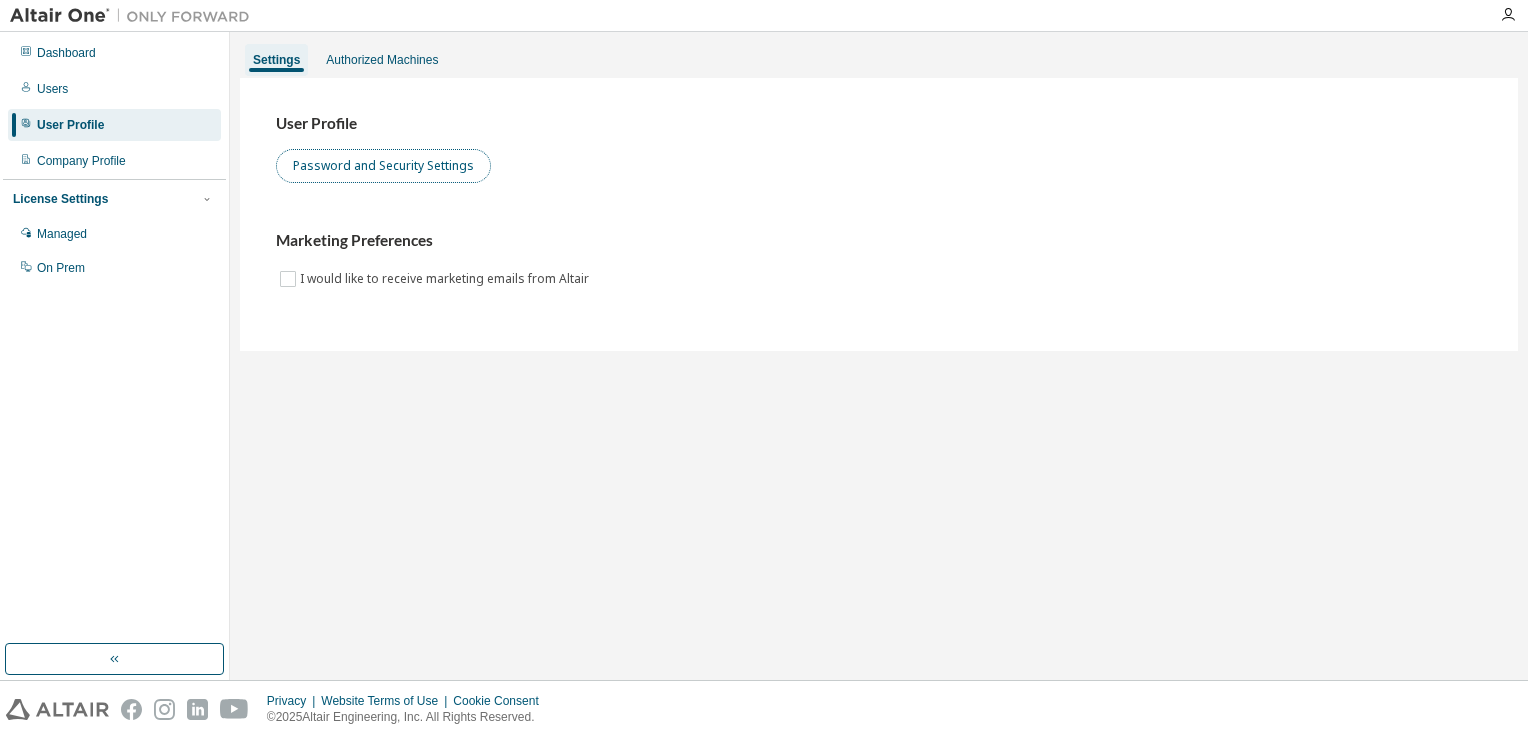 click on "Password and Security Settings" at bounding box center [383, 166] 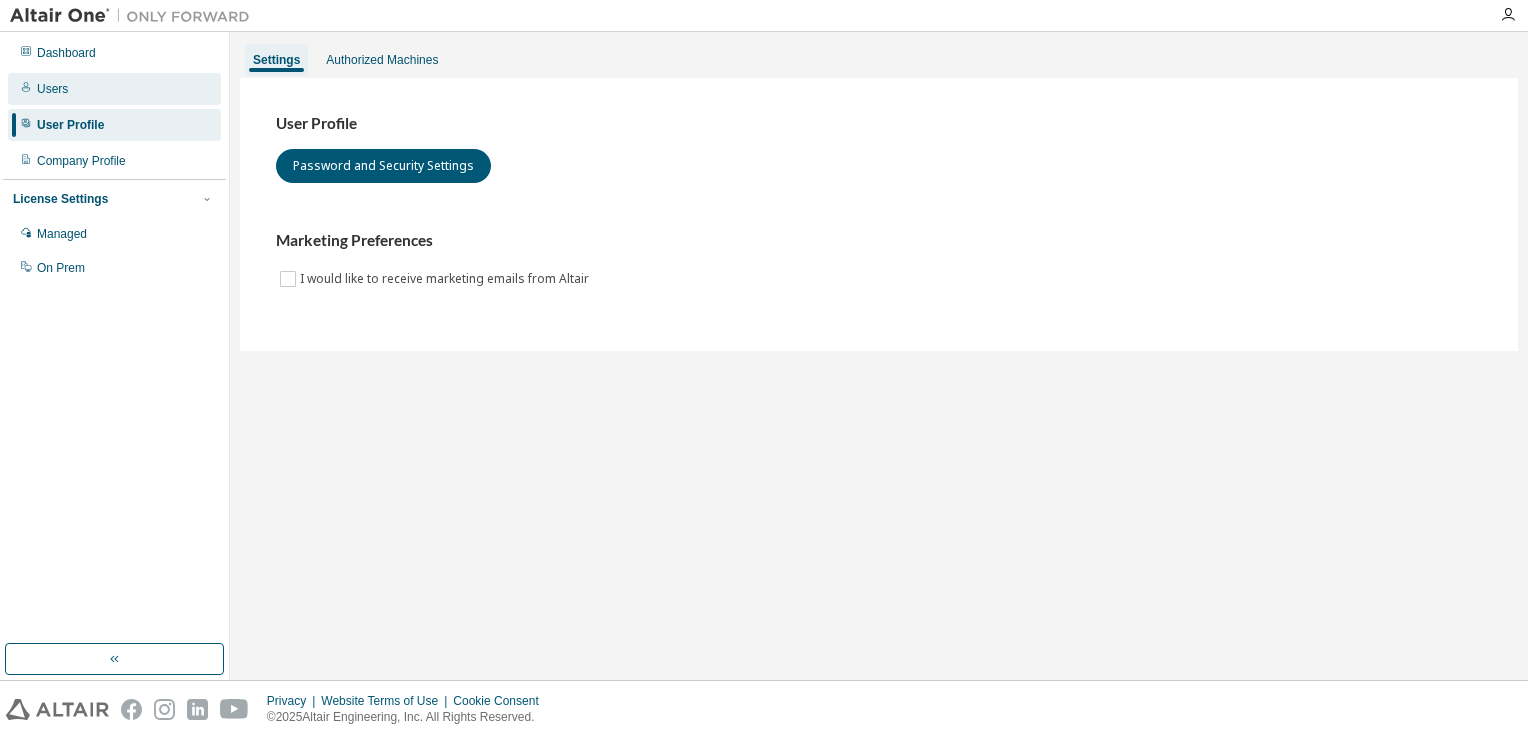 click on "Users" at bounding box center [52, 89] 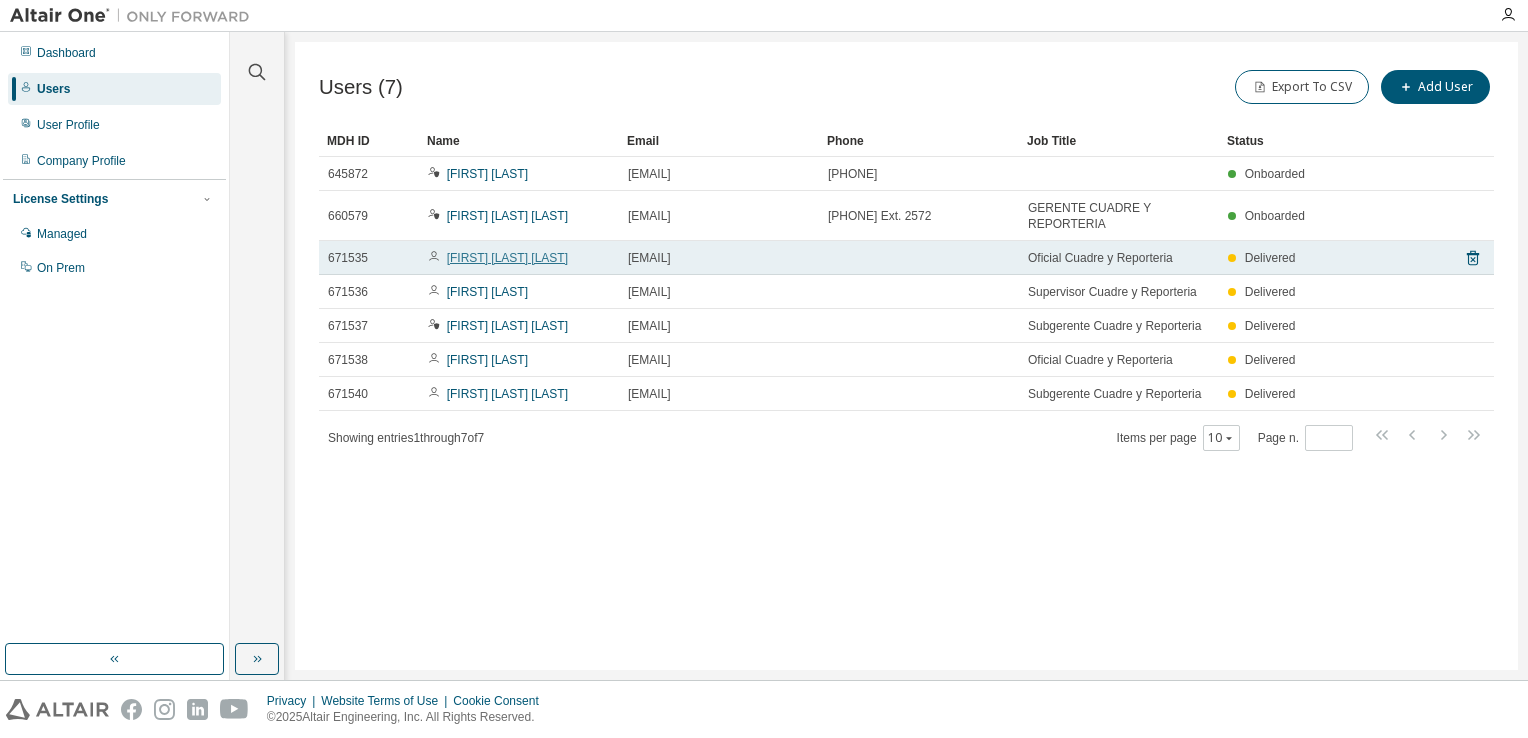 click on "[FIRST] [LAST] [LAST]" at bounding box center [507, 258] 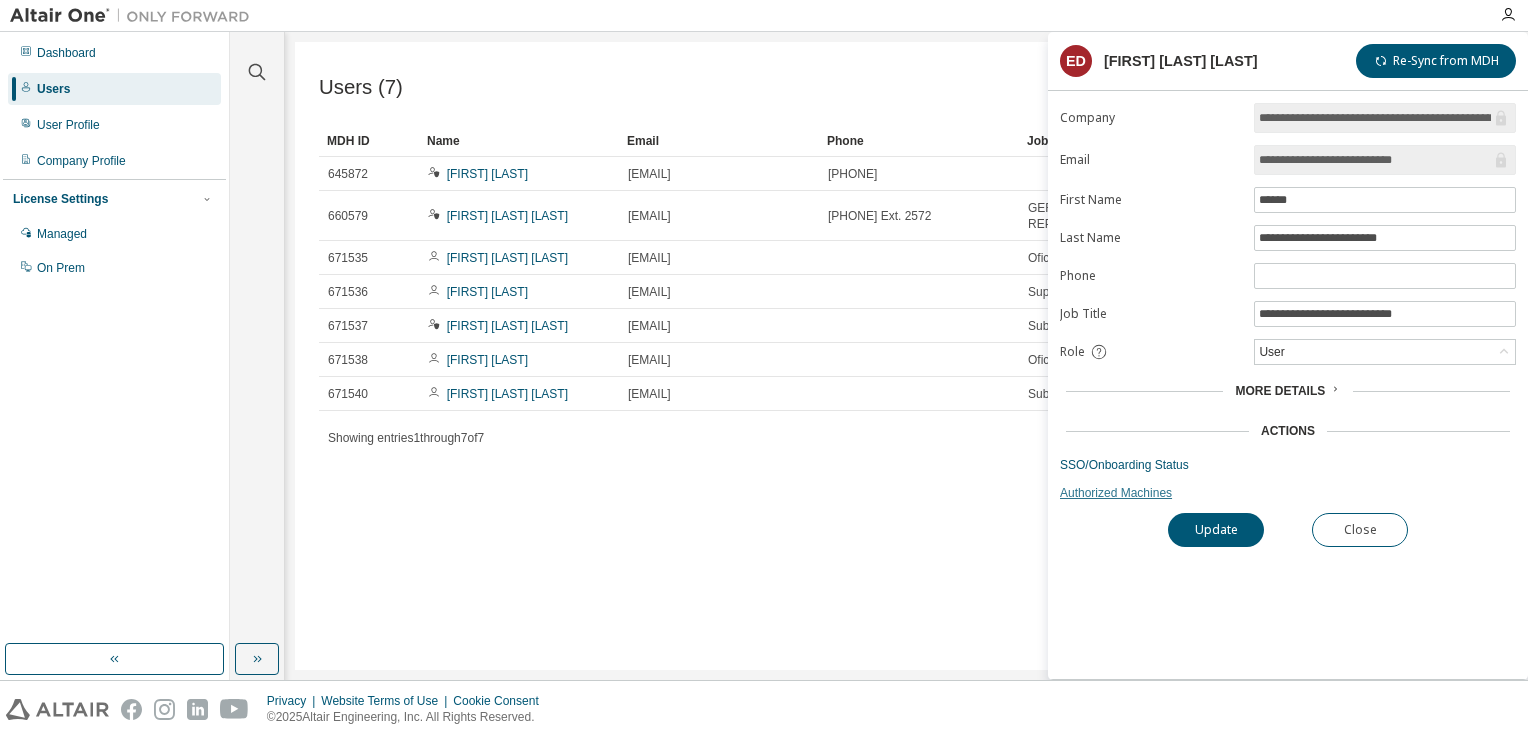 click on "Authorized Machines" at bounding box center (1288, 493) 